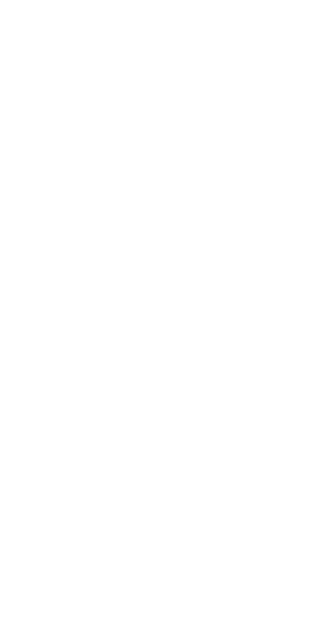 scroll, scrollTop: 0, scrollLeft: 0, axis: both 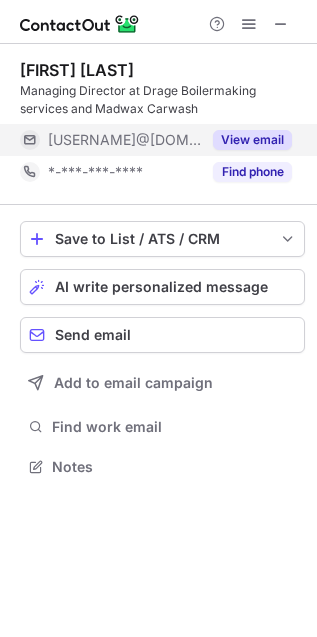 click on "View email" at bounding box center [252, 140] 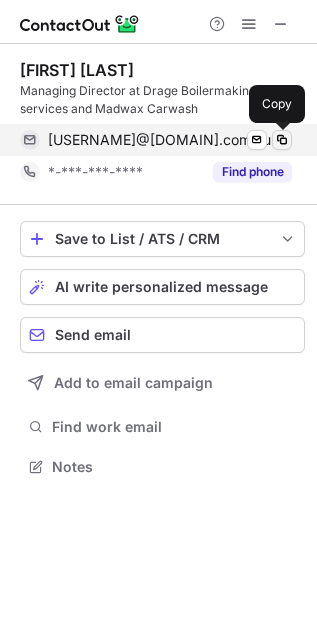click at bounding box center (282, 140) 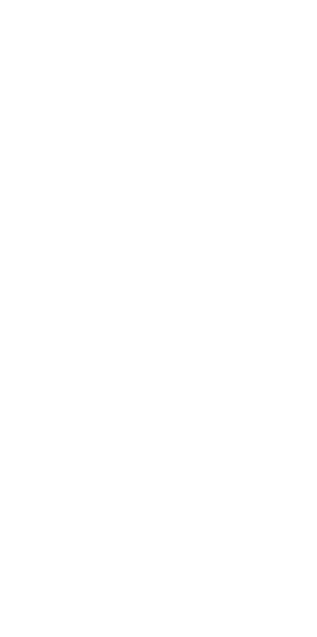scroll, scrollTop: 0, scrollLeft: 0, axis: both 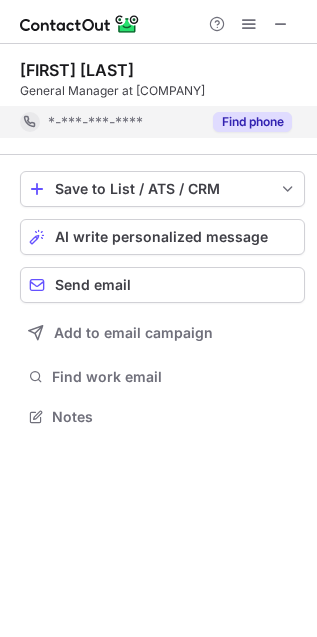click on "Find phone" at bounding box center [252, 122] 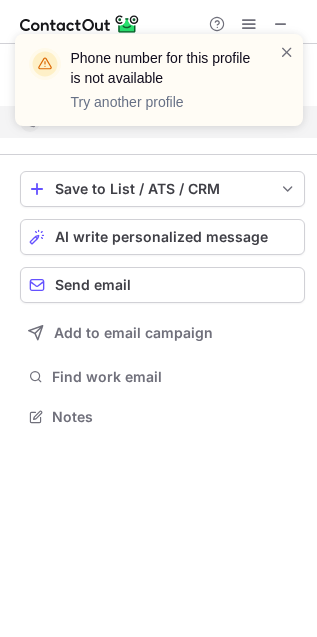 click on "Phone number for this profile is not available Try another profile" at bounding box center (159, 88) 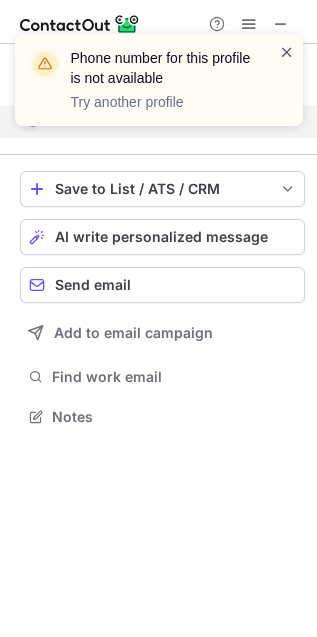 click at bounding box center [287, 52] 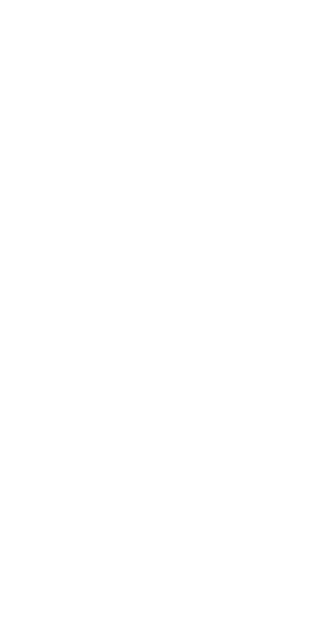 scroll, scrollTop: 0, scrollLeft: 0, axis: both 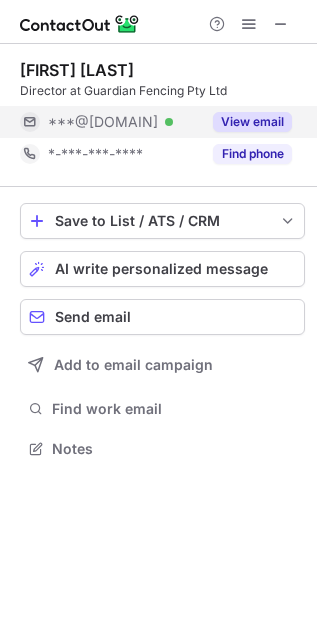 click on "View email" at bounding box center (252, 122) 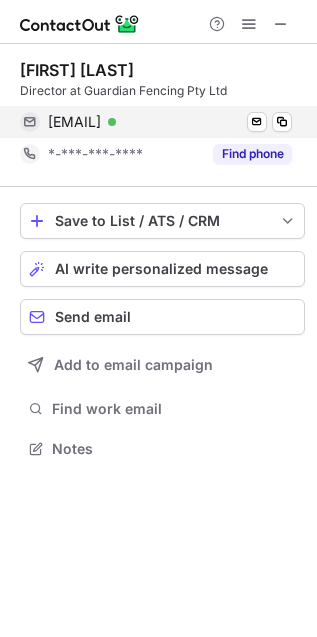 click on "simon@guardianfencing.com.au Verified Send email Copy" at bounding box center [156, 122] 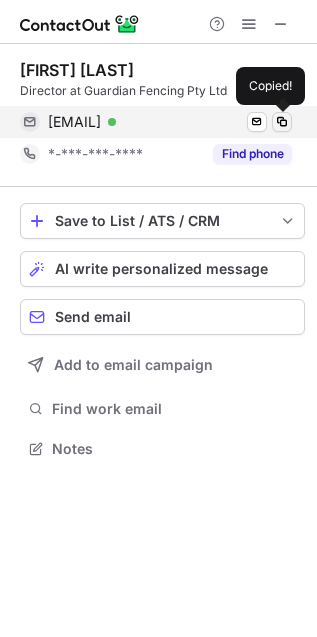 click at bounding box center (282, 122) 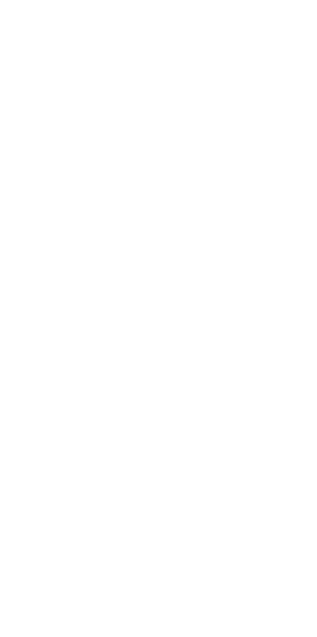 scroll, scrollTop: 0, scrollLeft: 0, axis: both 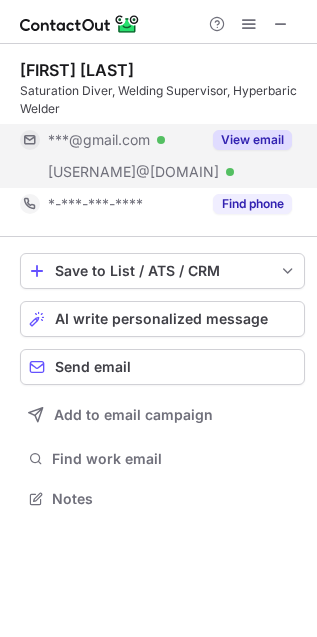click on "View email" at bounding box center (252, 140) 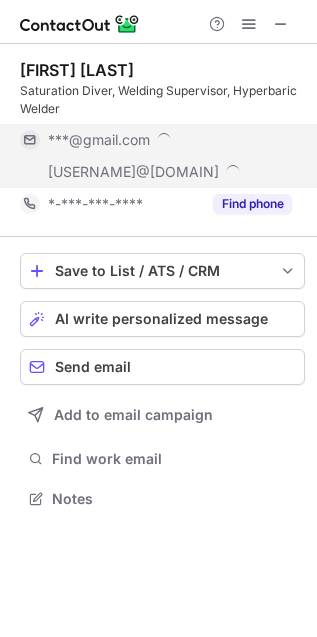 scroll, scrollTop: 9, scrollLeft: 9, axis: both 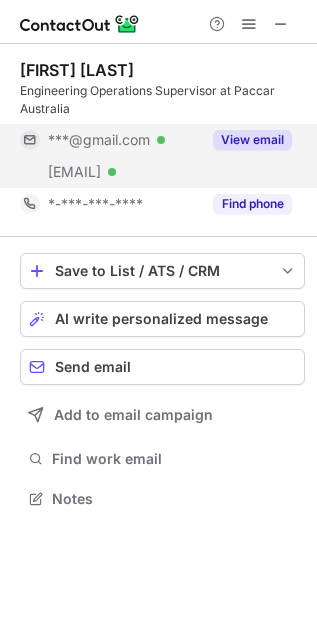 click on "View email" at bounding box center [252, 140] 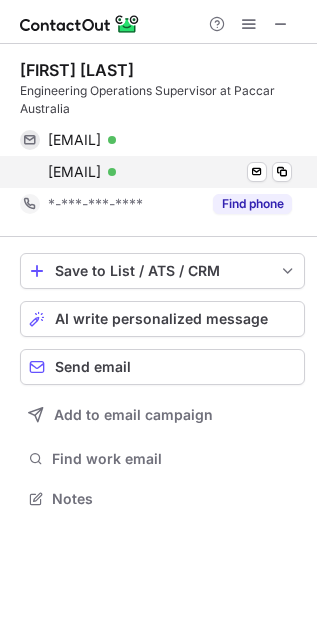 click on "sanat.dunung@paccar.com Verified Send email Copy" at bounding box center (156, 172) 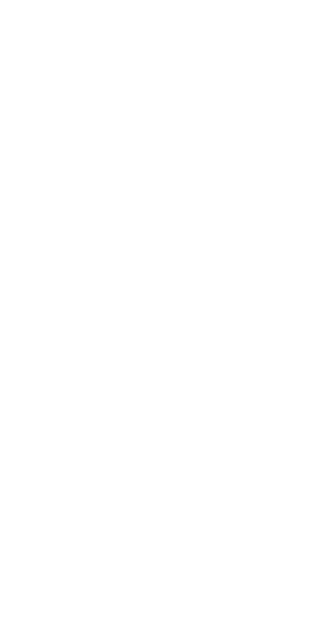 scroll, scrollTop: 0, scrollLeft: 0, axis: both 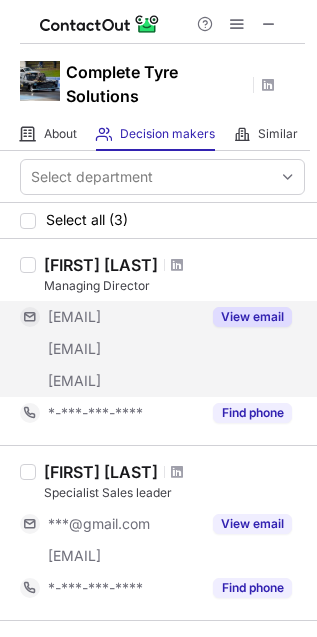click on "View email" at bounding box center [252, 317] 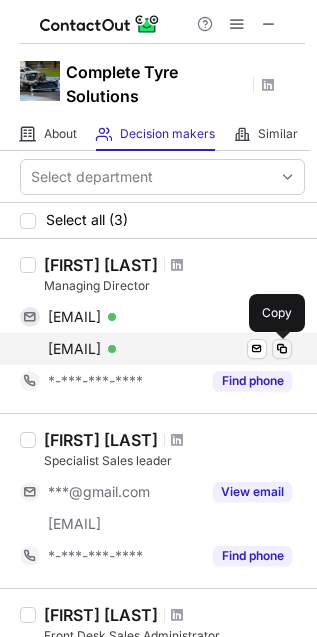 click at bounding box center (282, 349) 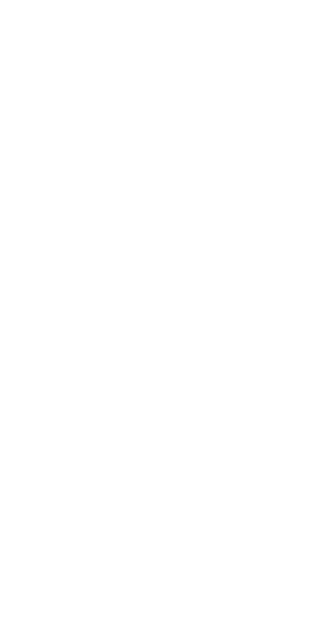 scroll, scrollTop: 0, scrollLeft: 0, axis: both 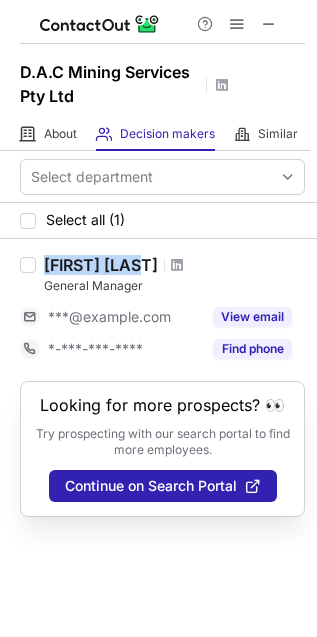 drag, startPoint x: 47, startPoint y: 261, endPoint x: 140, endPoint y: 265, distance: 93.08598 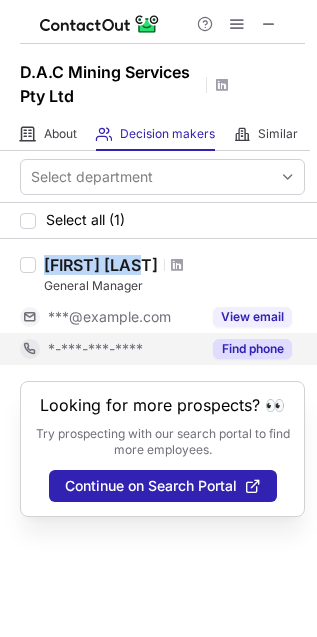 copy on "[FIRST] [LAST]" 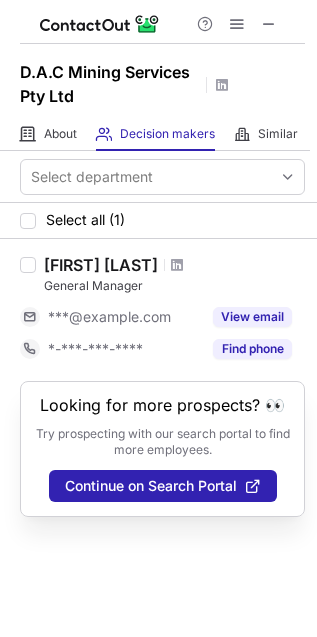 click on "General Manager" at bounding box center (174, 286) 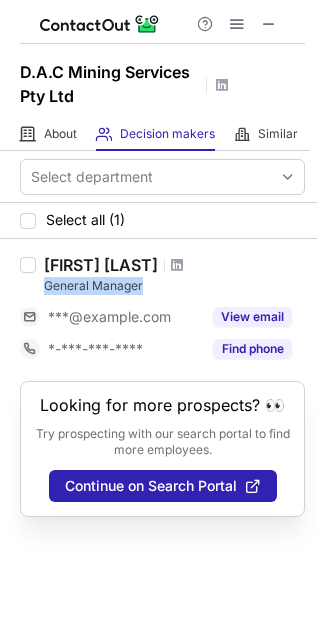 drag, startPoint x: 55, startPoint y: 283, endPoint x: 126, endPoint y: 290, distance: 71.34424 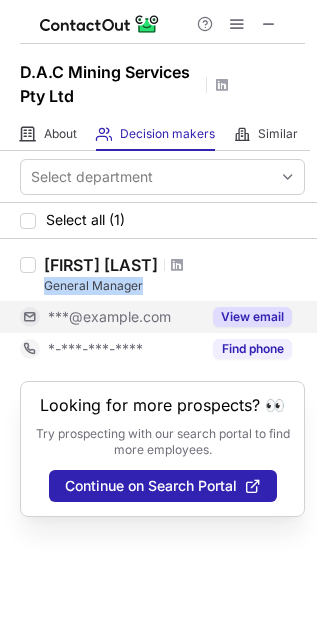 click on "View email" at bounding box center [252, 317] 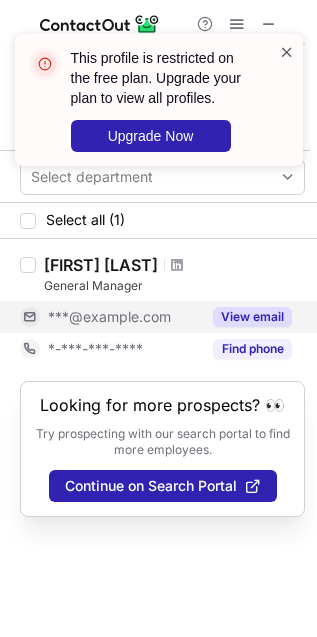 click at bounding box center (287, 52) 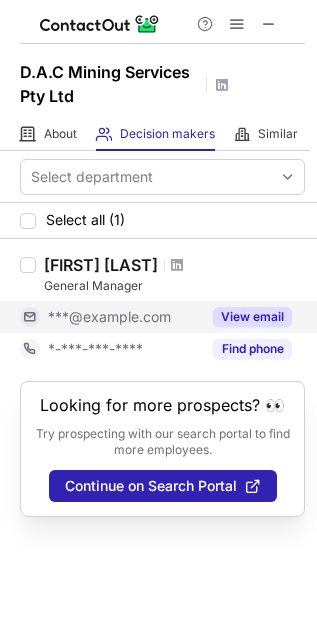 click on "[FIRST] [LAST]" at bounding box center [101, 265] 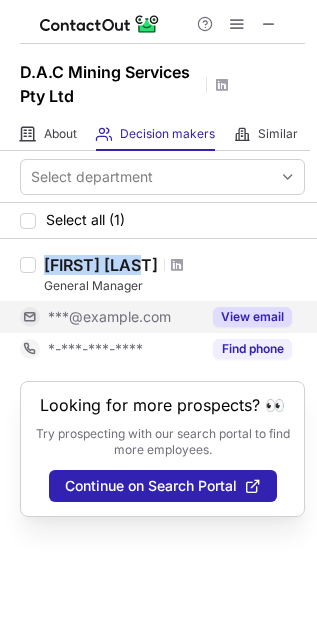 drag, startPoint x: 65, startPoint y: 267, endPoint x: 117, endPoint y: 269, distance: 52.03845 